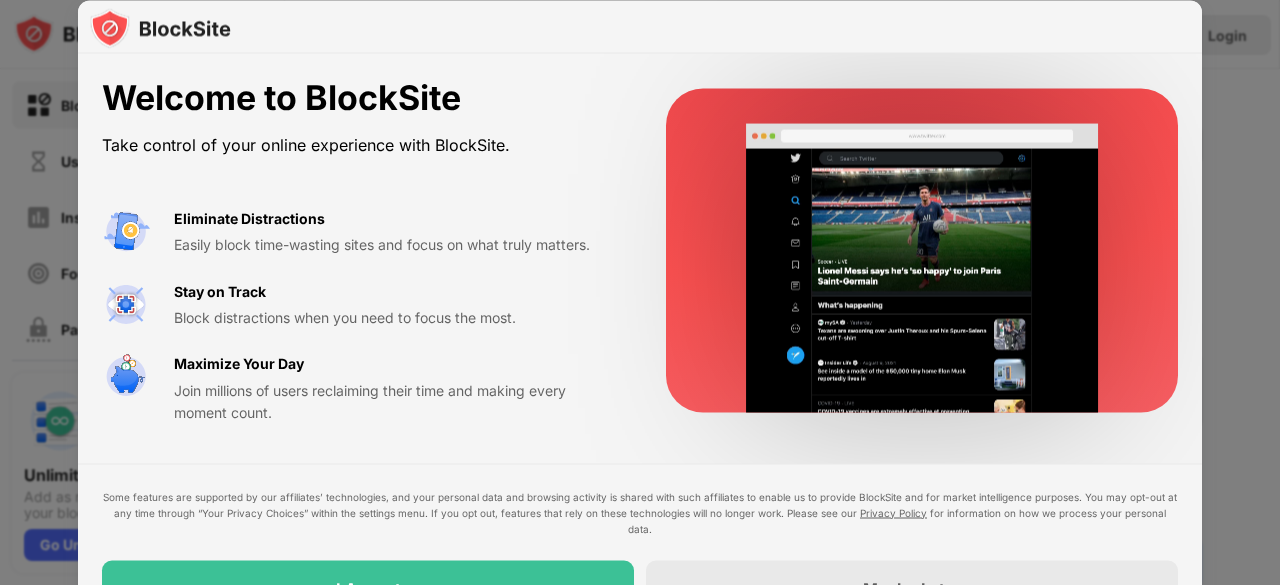 scroll, scrollTop: 0, scrollLeft: 0, axis: both 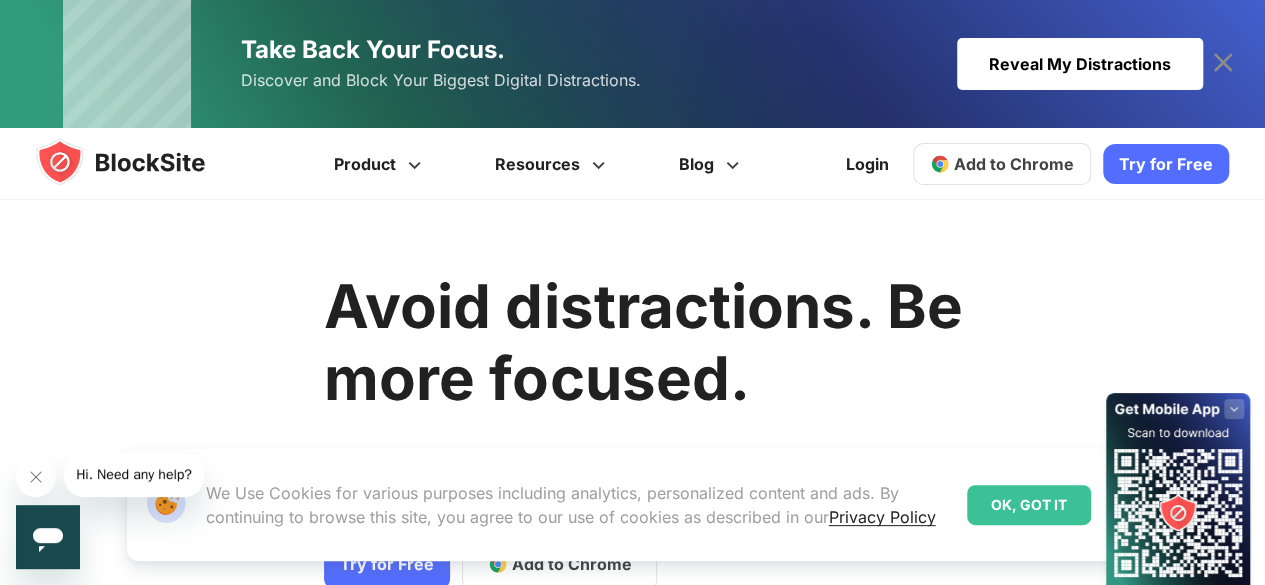 click 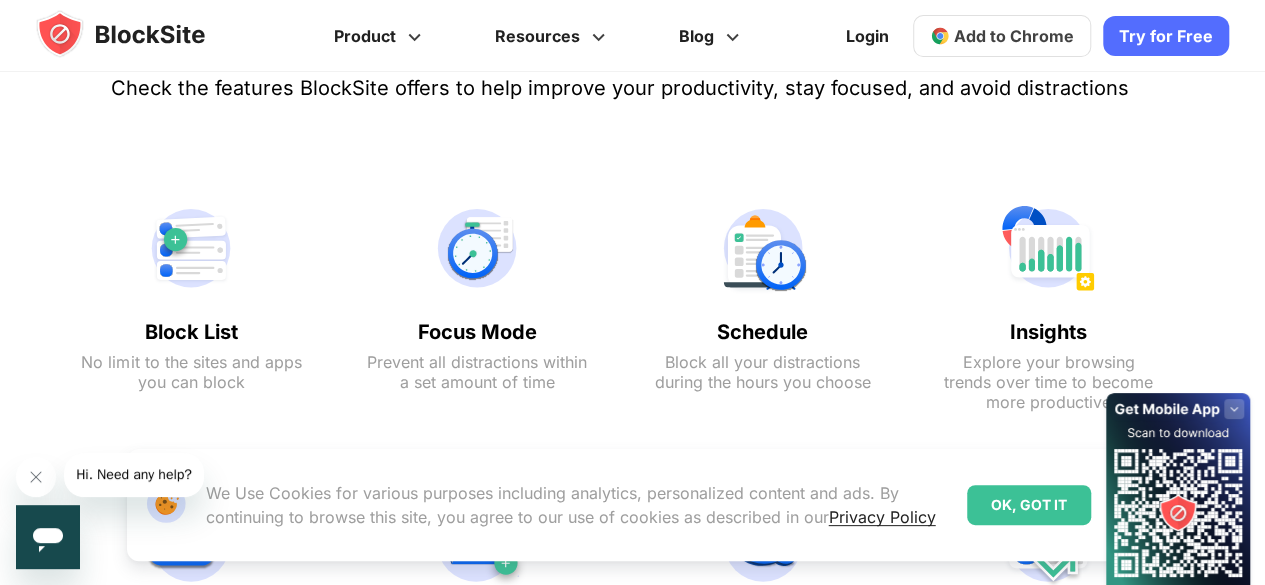 scroll, scrollTop: 885, scrollLeft: 0, axis: vertical 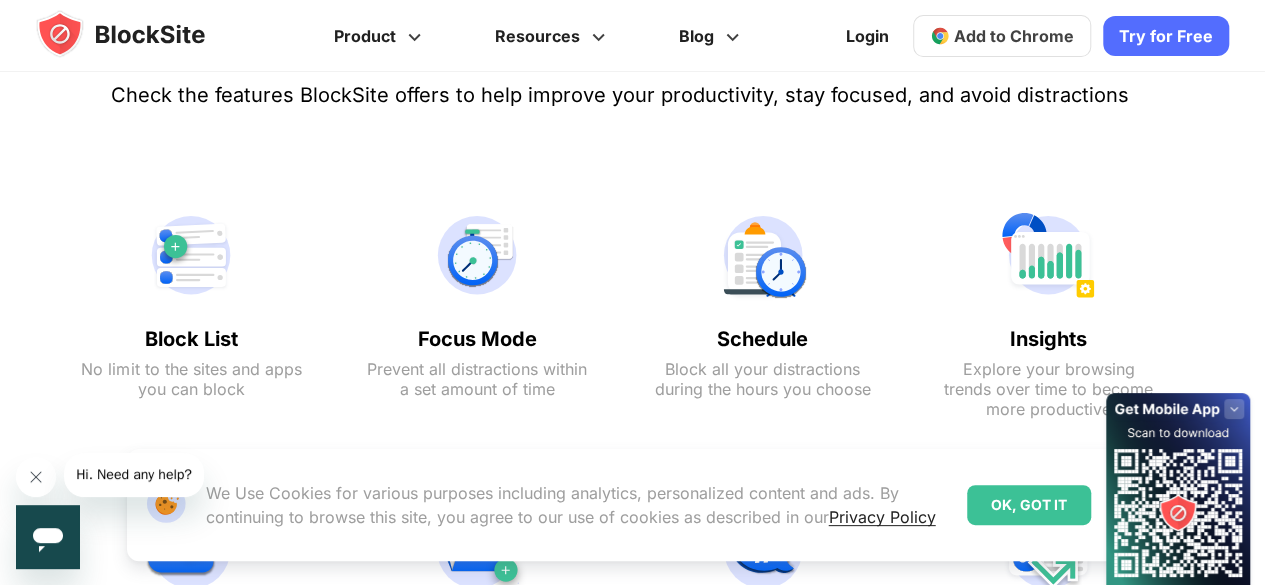 click at bounding box center (36, 477) 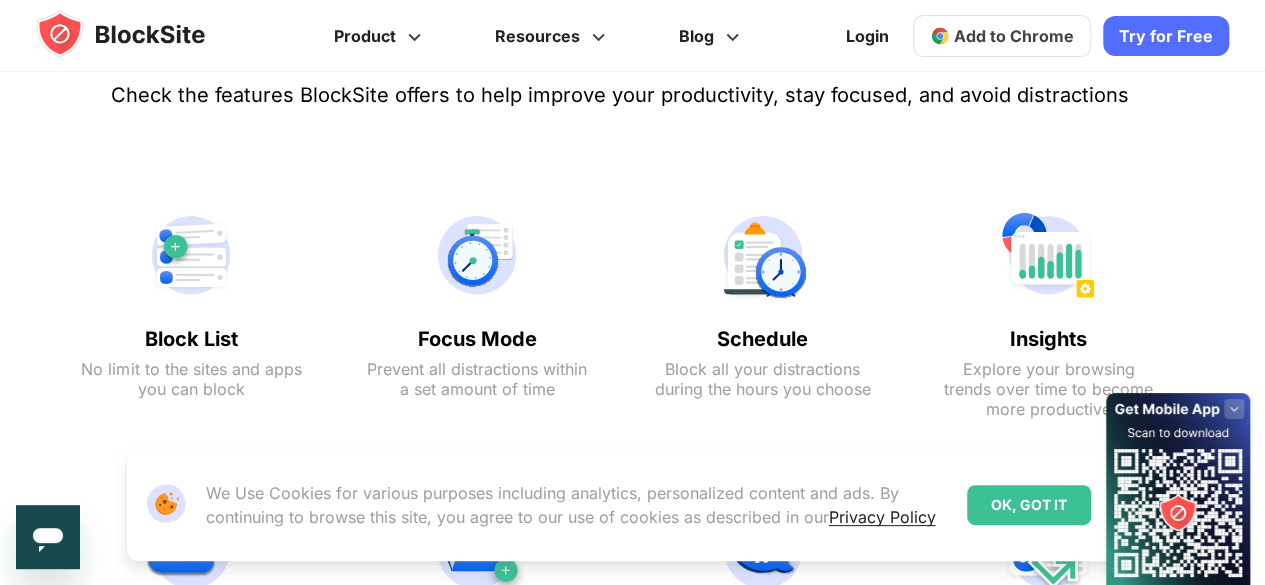 click at bounding box center [191, 255] 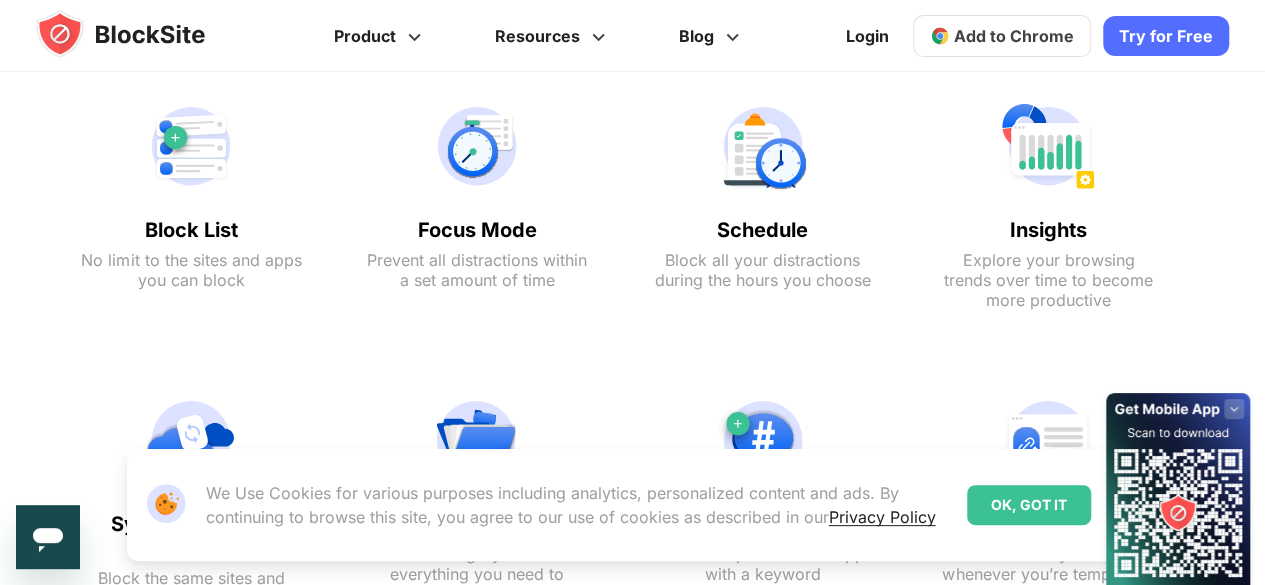scroll, scrollTop: 995, scrollLeft: 0, axis: vertical 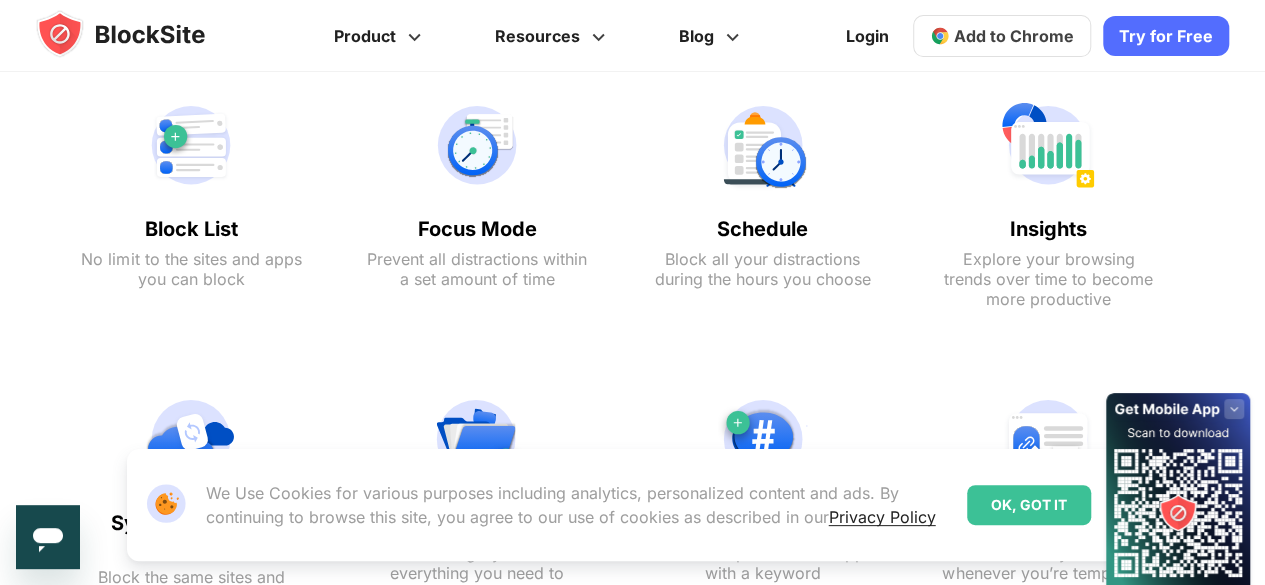 click on "Block List" at bounding box center [191, 229] 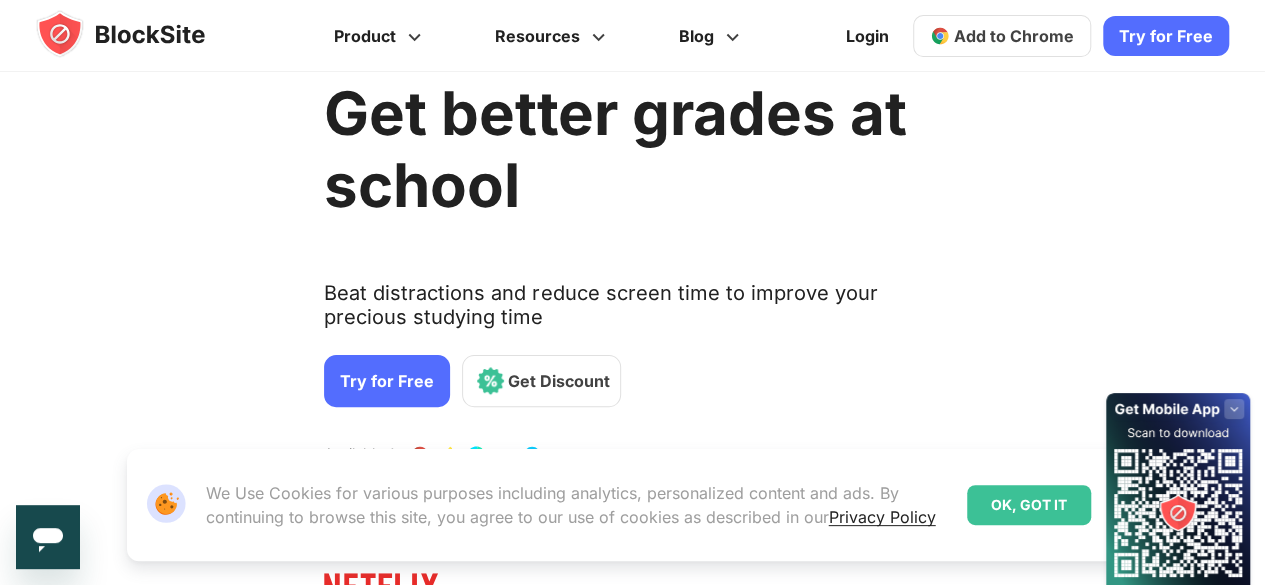 scroll, scrollTop: 182, scrollLeft: 0, axis: vertical 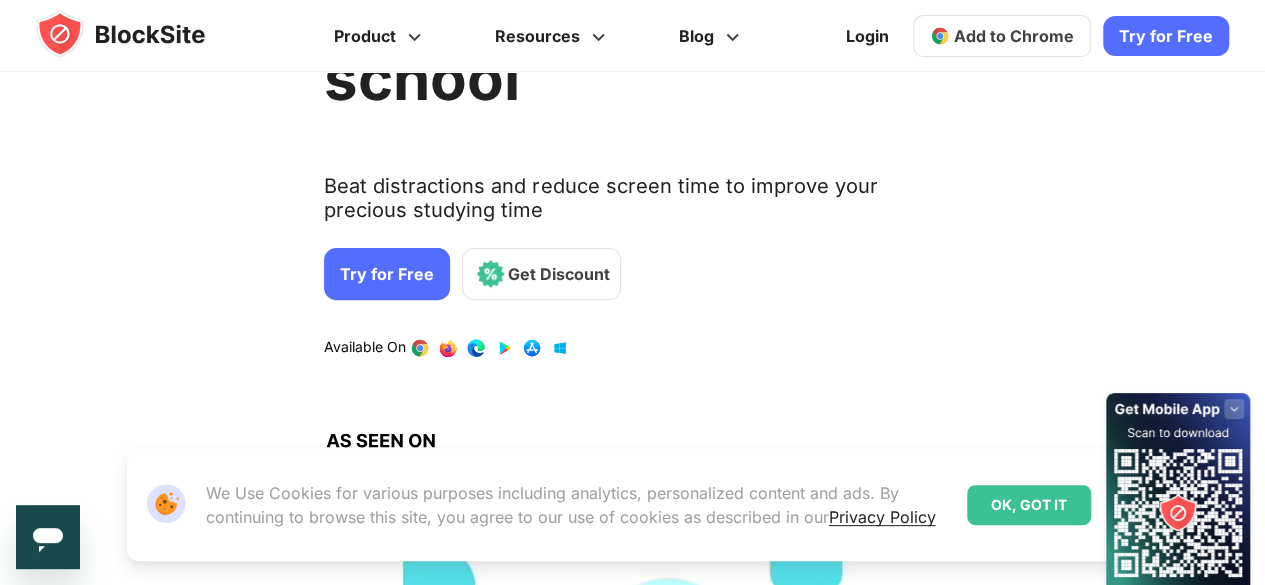 click on "Try for Free" at bounding box center (387, 274) 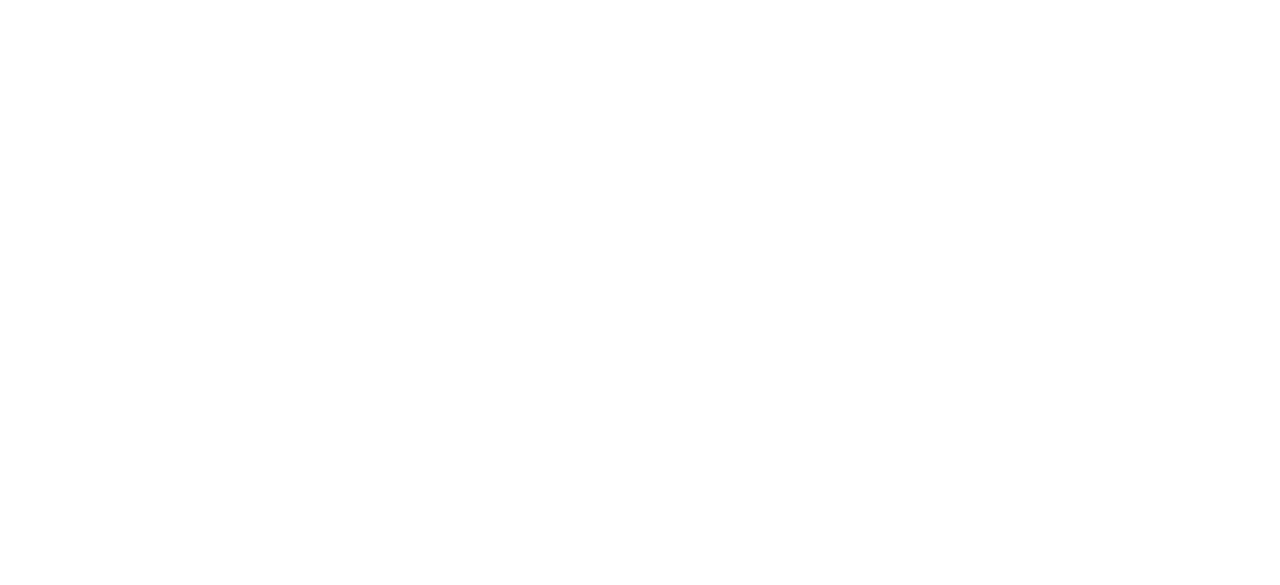 scroll, scrollTop: 0, scrollLeft: 0, axis: both 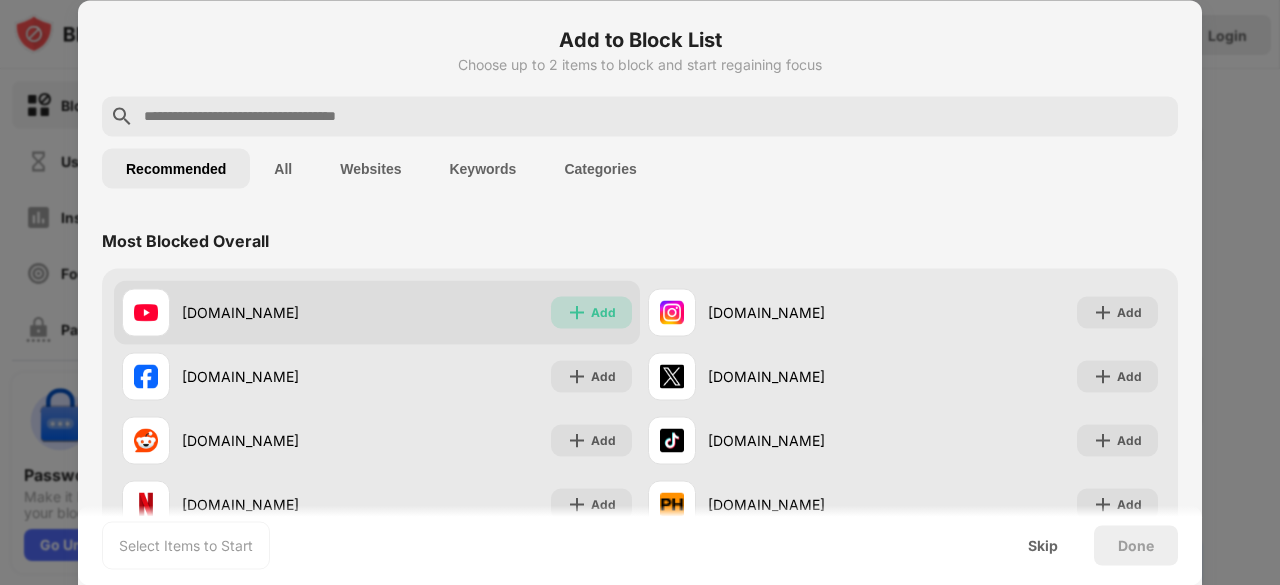 click on "Add" at bounding box center [603, 312] 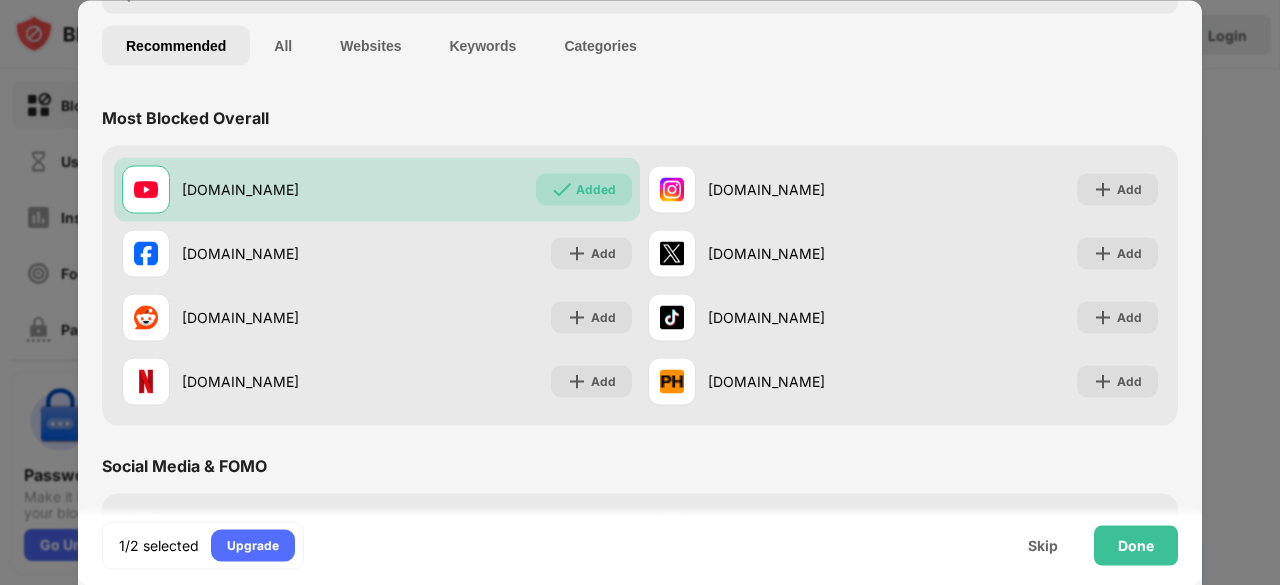 scroll, scrollTop: 0, scrollLeft: 0, axis: both 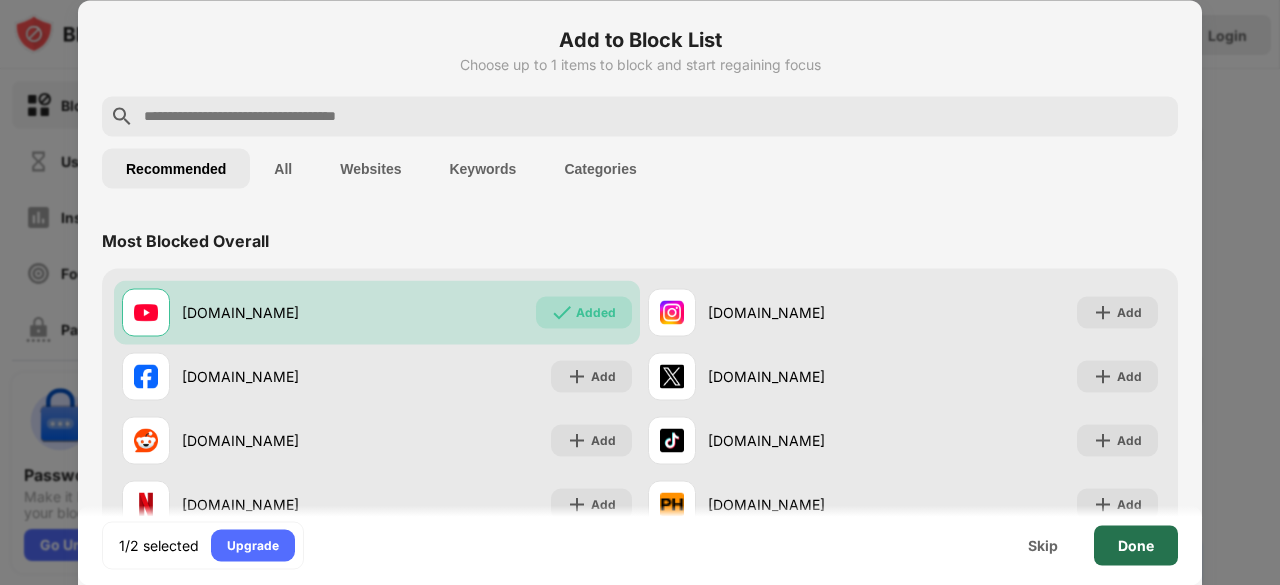 click on "Done" at bounding box center (1136, 545) 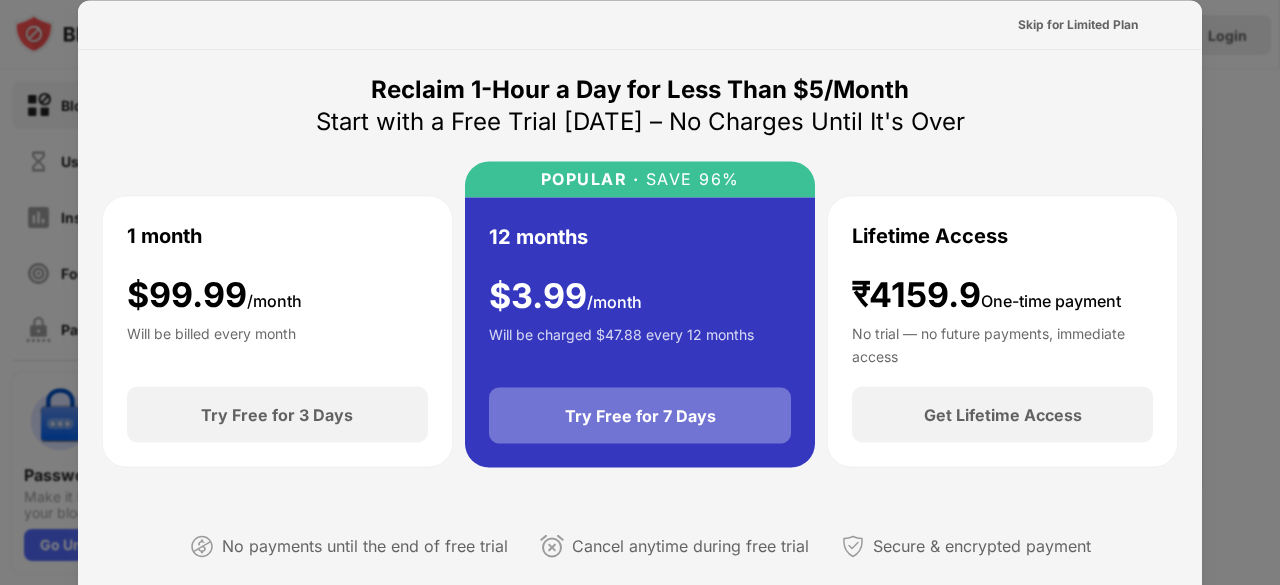 click on "Try Free for 7 Days" at bounding box center (640, 416) 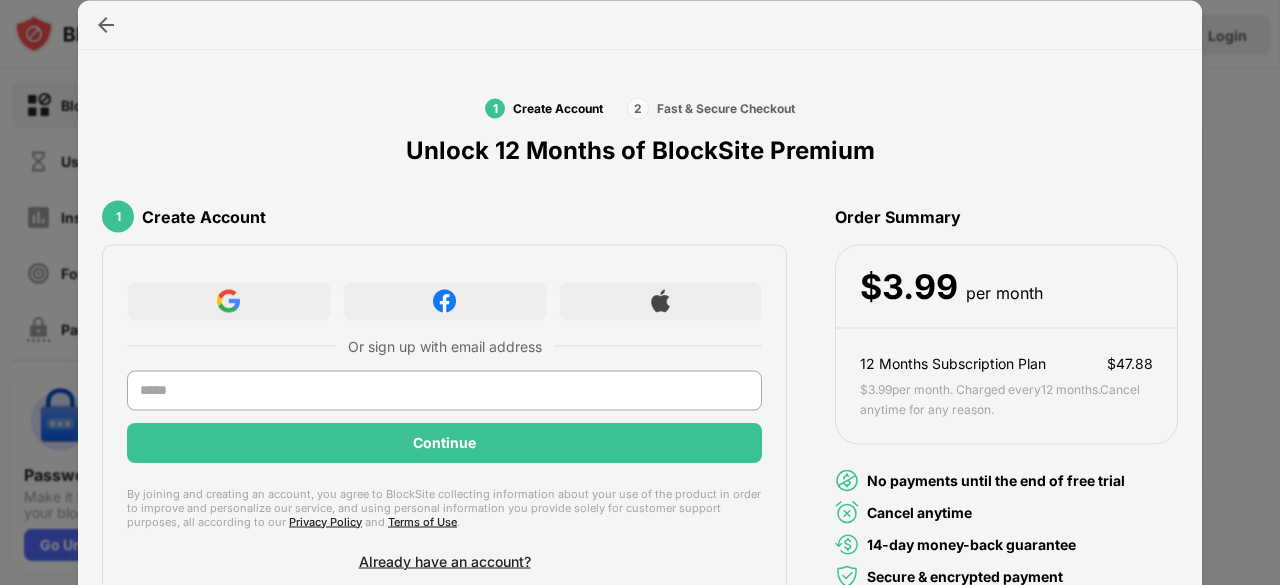 scroll, scrollTop: 67, scrollLeft: 0, axis: vertical 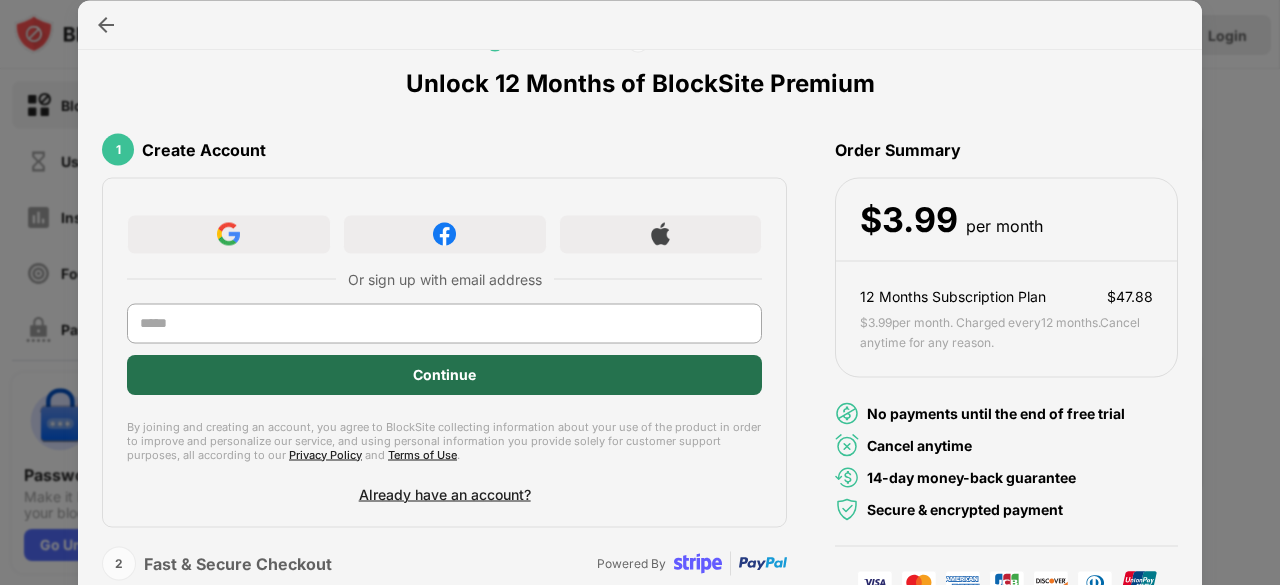 click on "Continue" at bounding box center (444, 375) 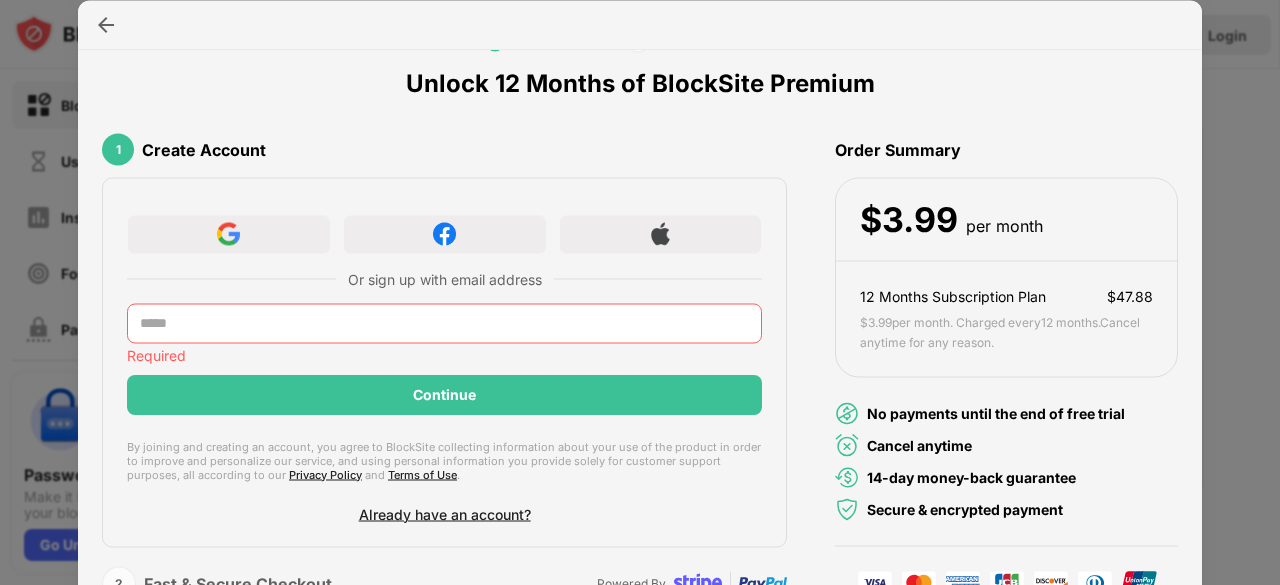 click at bounding box center (444, 323) 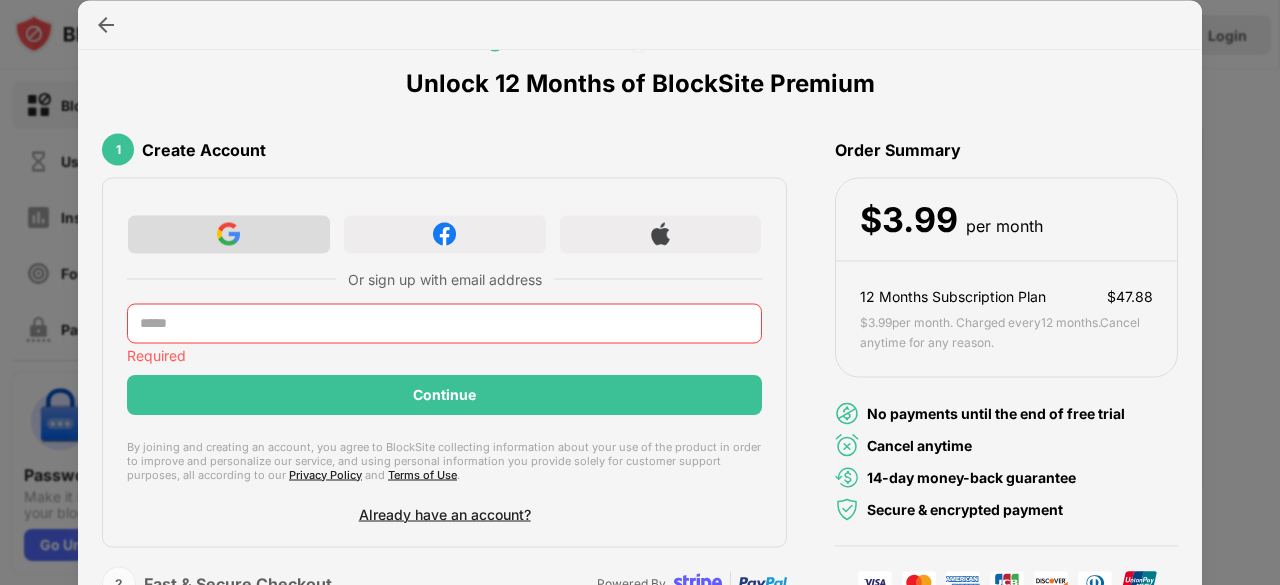 click at bounding box center (229, 234) 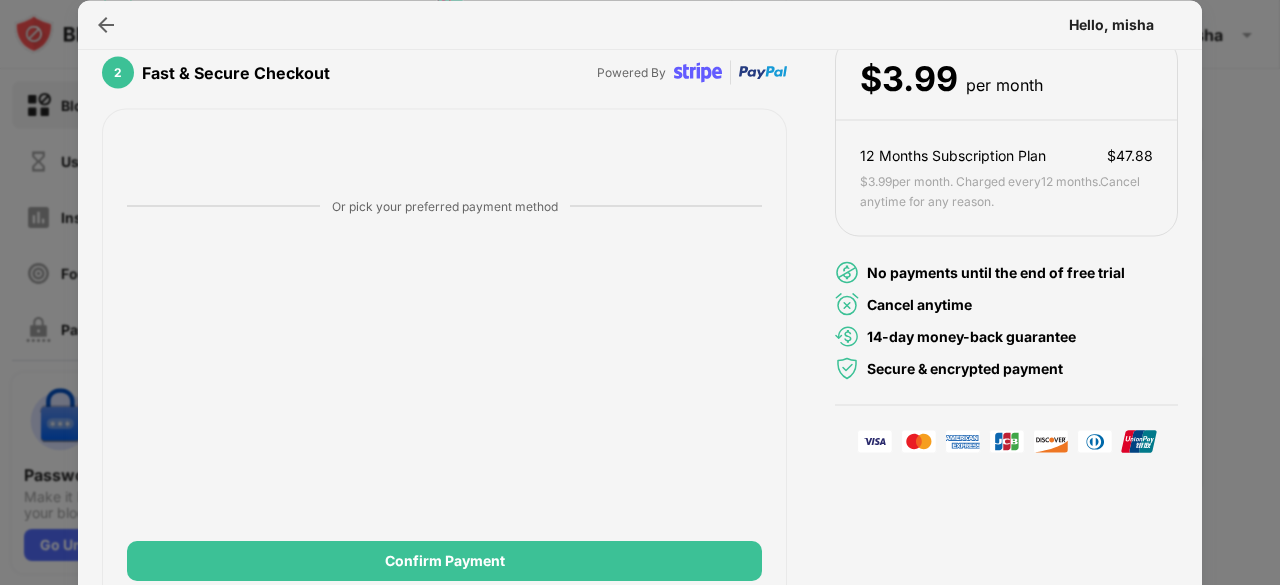 scroll, scrollTop: 0, scrollLeft: 0, axis: both 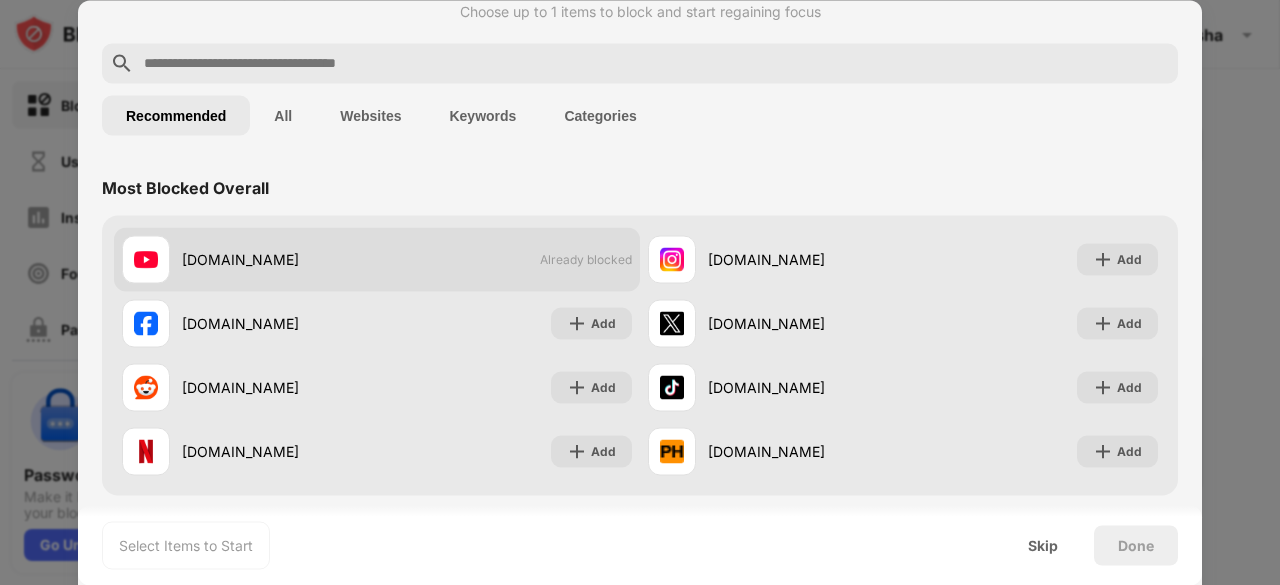 click on "youtube.com Already blocked" at bounding box center [377, 259] 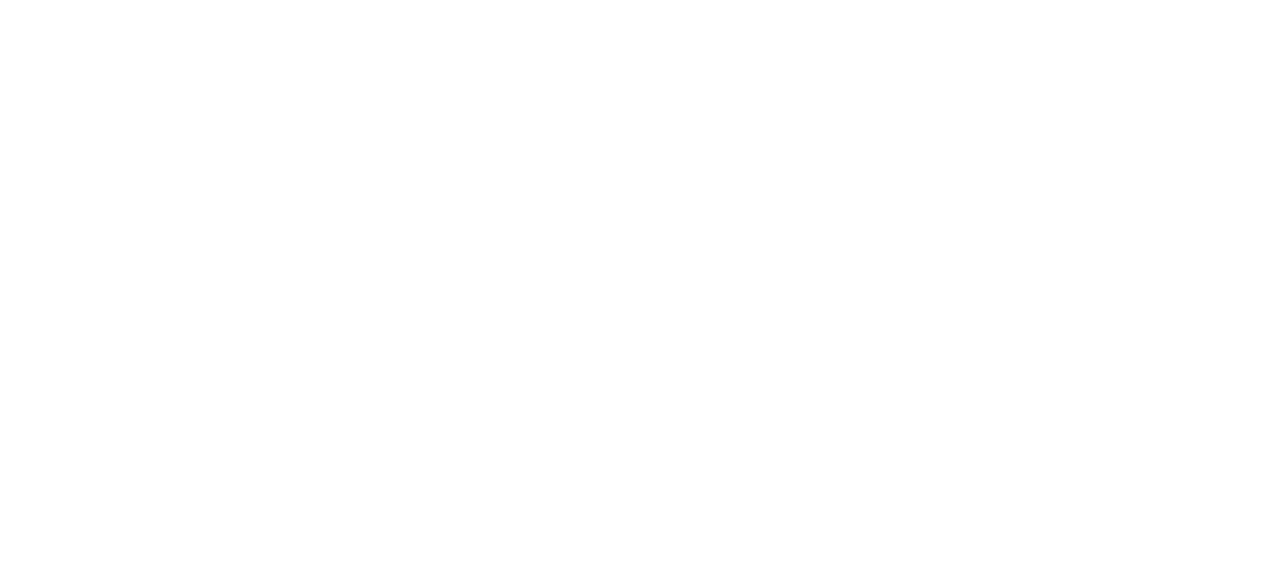 scroll, scrollTop: 0, scrollLeft: 0, axis: both 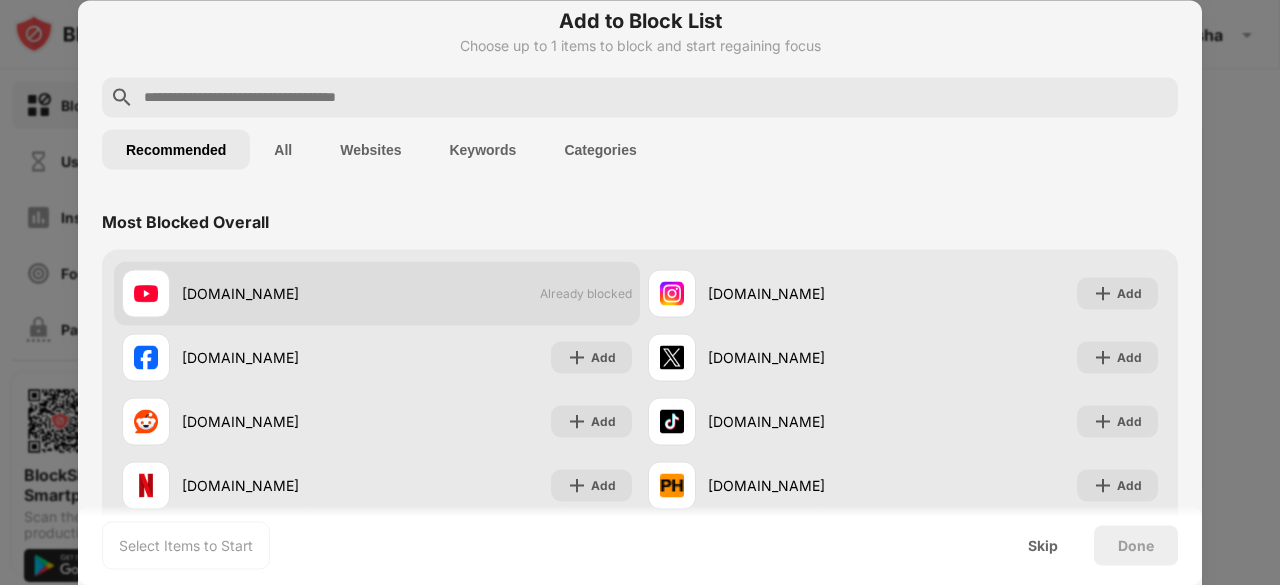 click on "youtube.com Already blocked" at bounding box center (377, 293) 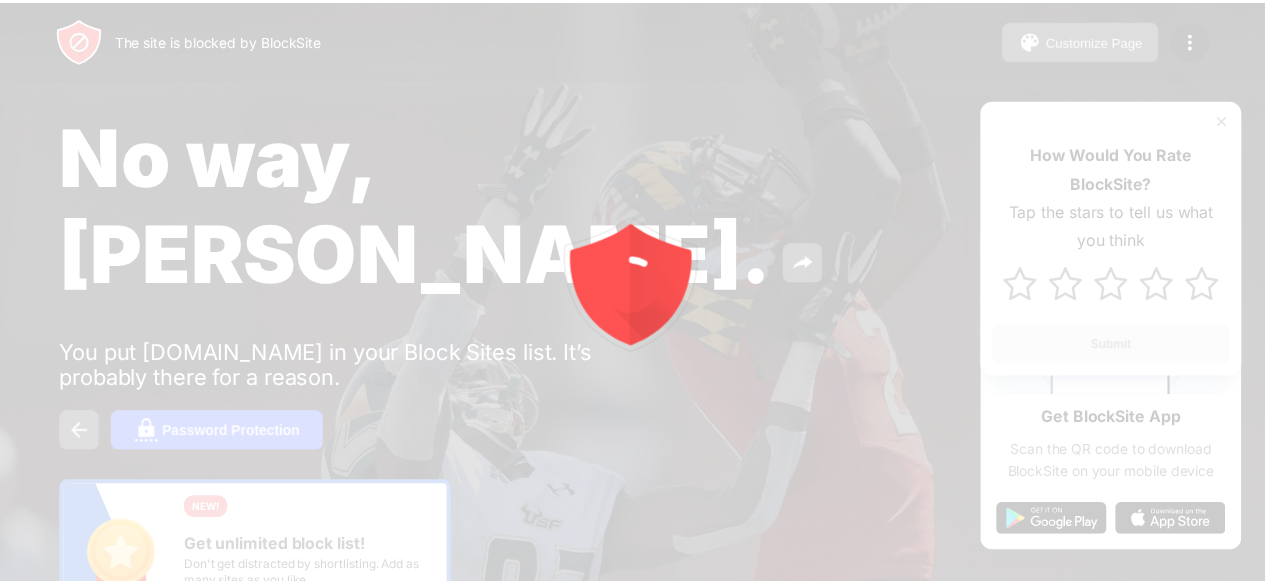 scroll, scrollTop: 0, scrollLeft: 0, axis: both 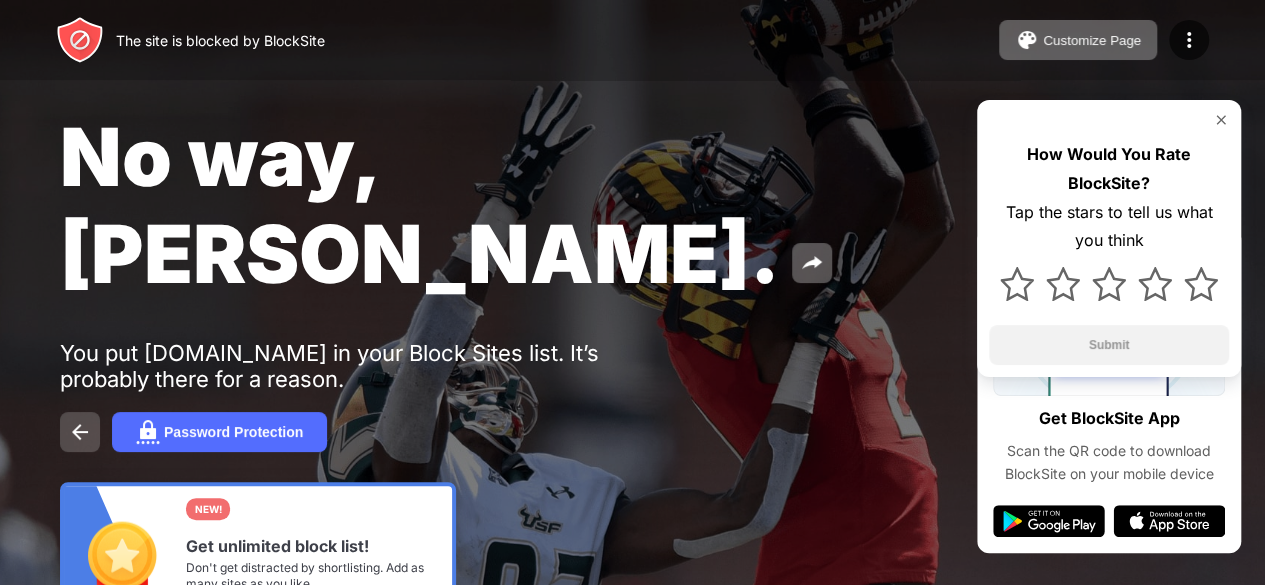 click at bounding box center [80, 432] 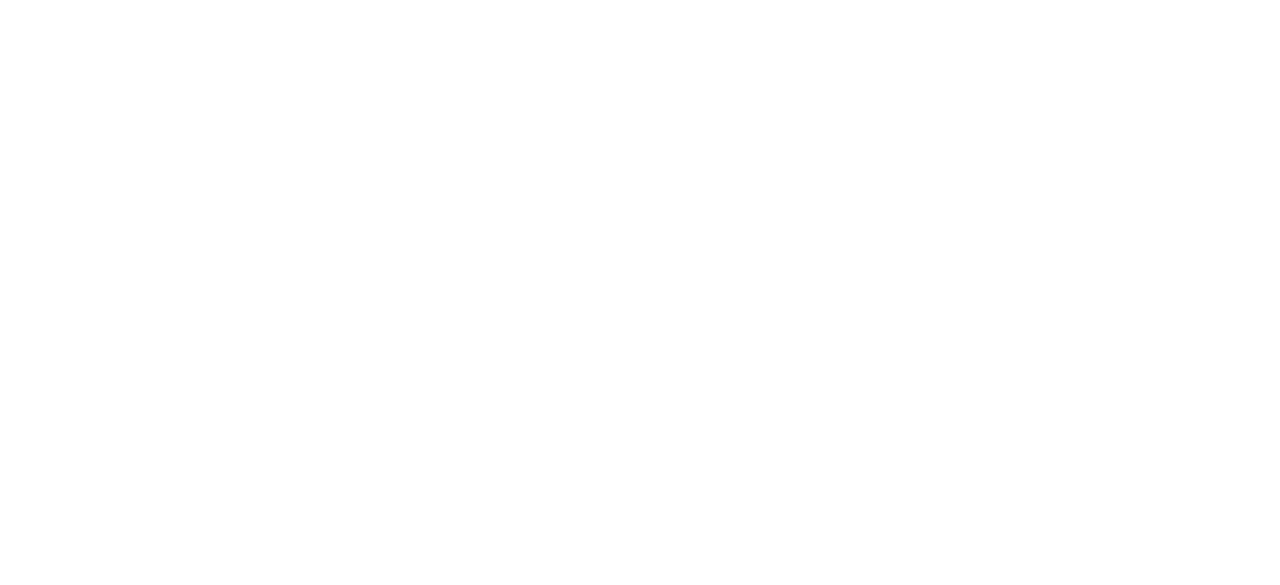 scroll, scrollTop: 0, scrollLeft: 0, axis: both 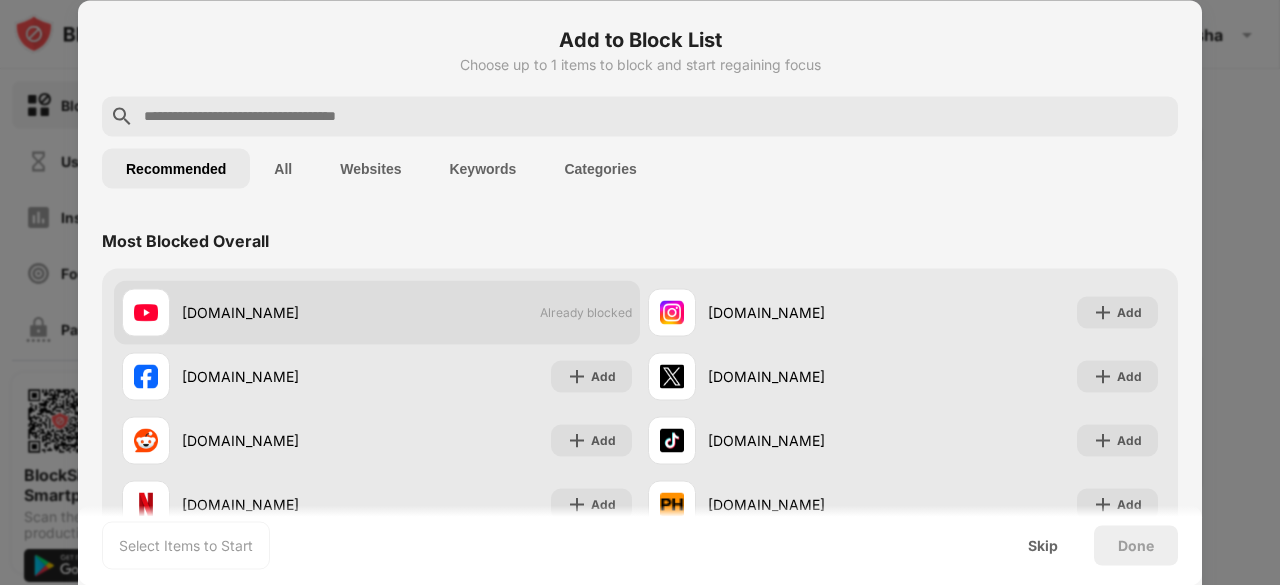 click on "Already blocked" at bounding box center (586, 312) 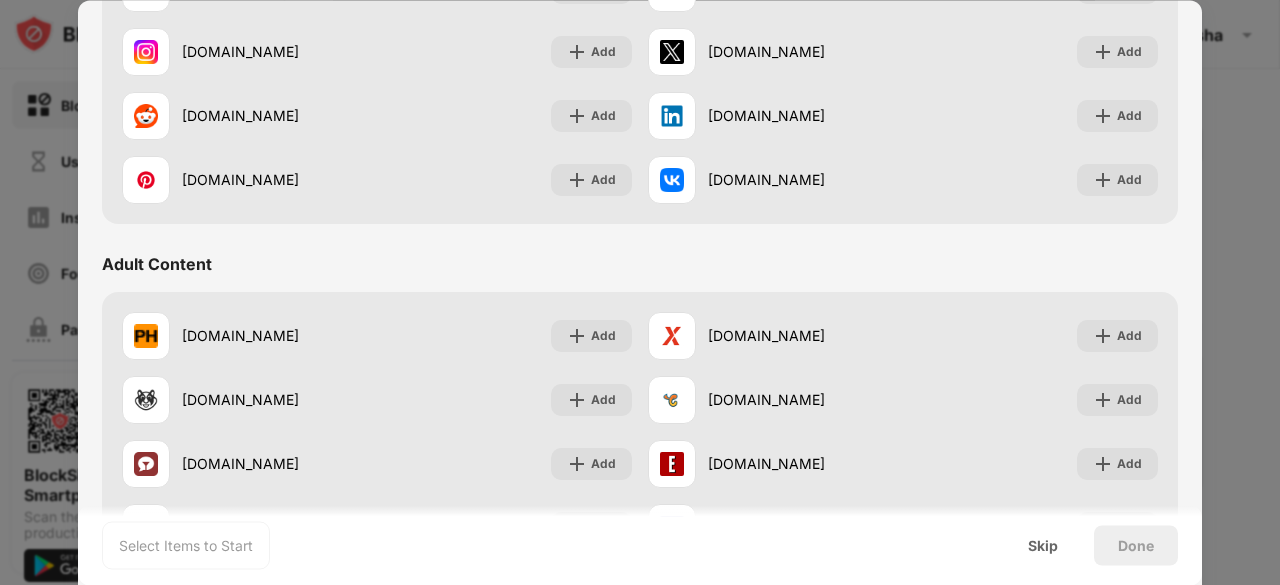 scroll, scrollTop: 0, scrollLeft: 0, axis: both 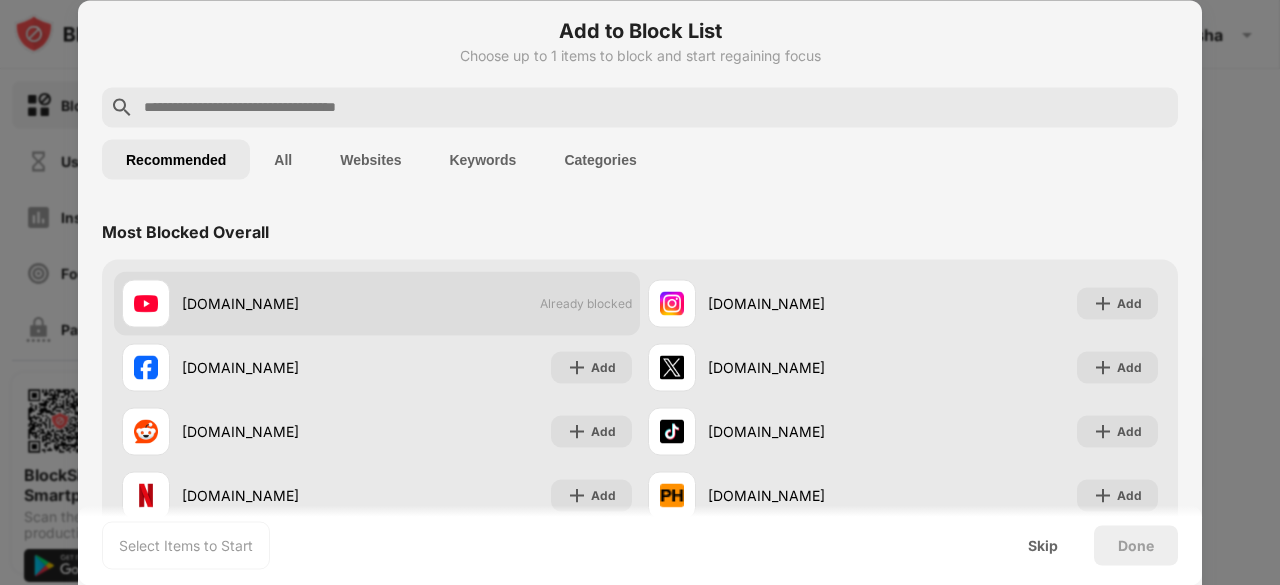 click on "Already blocked" at bounding box center (586, 303) 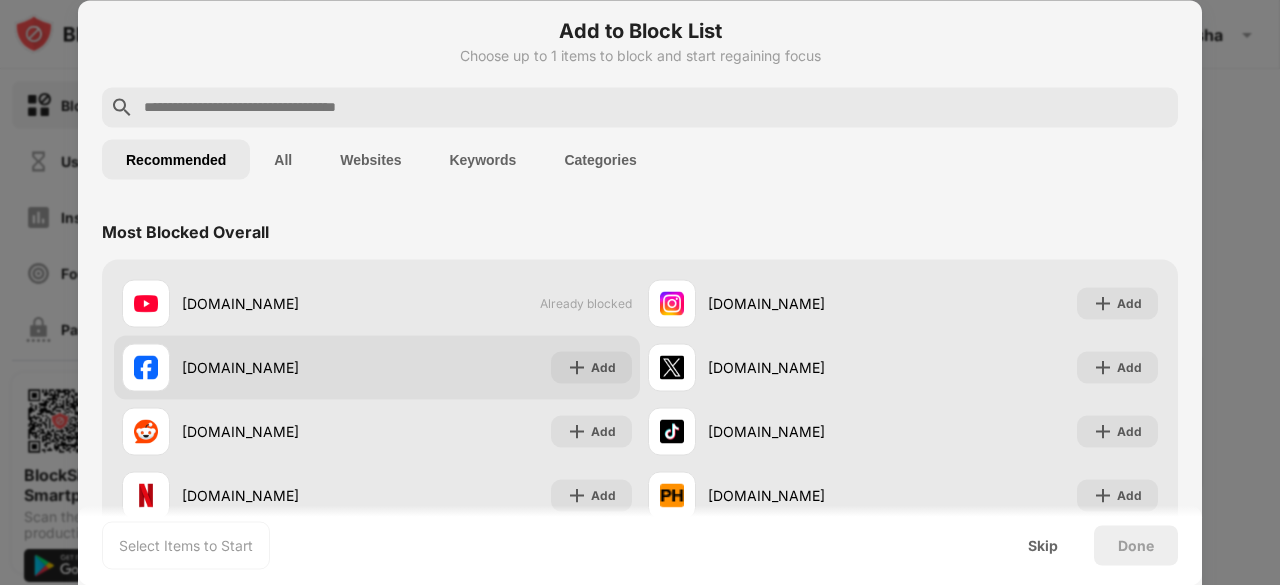 drag, startPoint x: 576, startPoint y: 291, endPoint x: 419, endPoint y: 374, distance: 177.58942 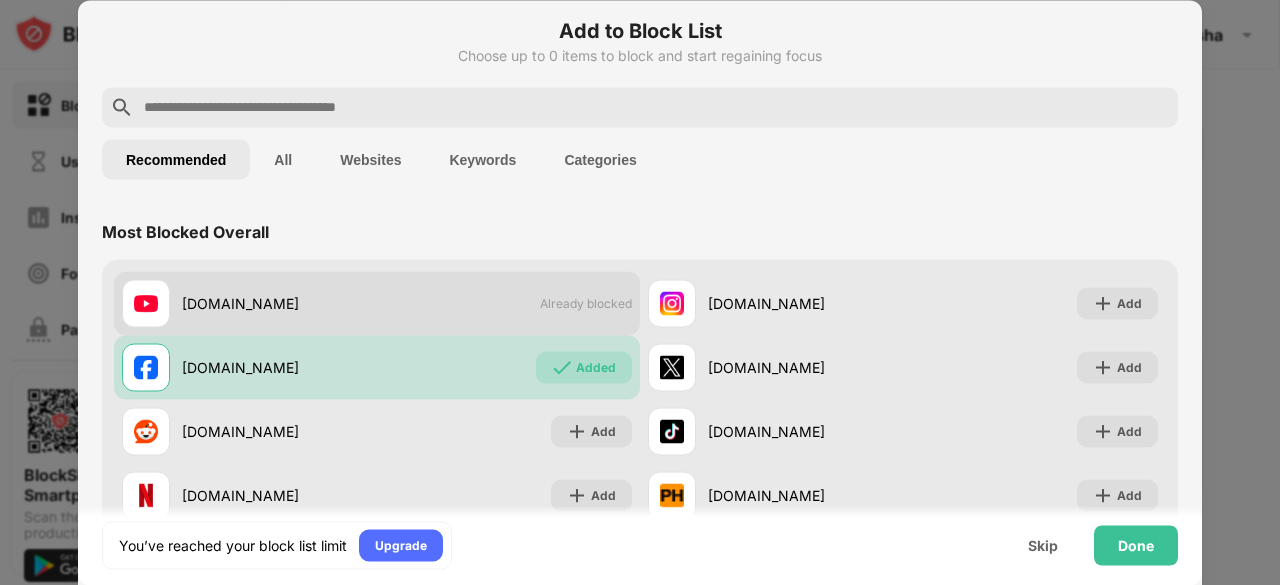 drag, startPoint x: 156, startPoint y: 302, endPoint x: 457, endPoint y: 307, distance: 301.04153 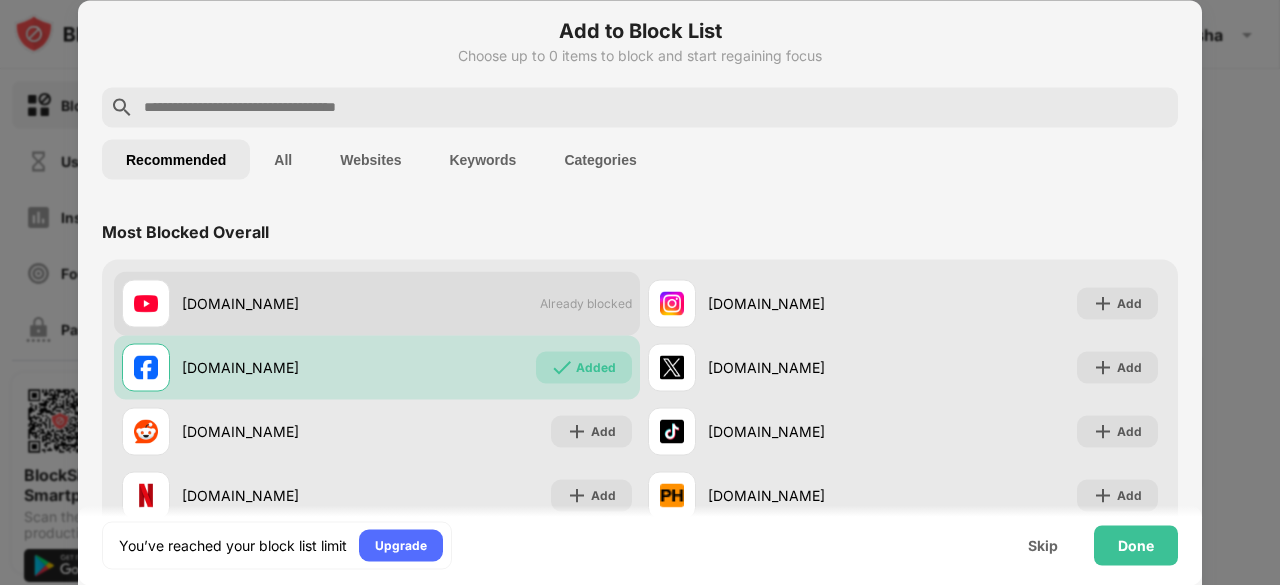 click on "Already blocked" at bounding box center [586, 303] 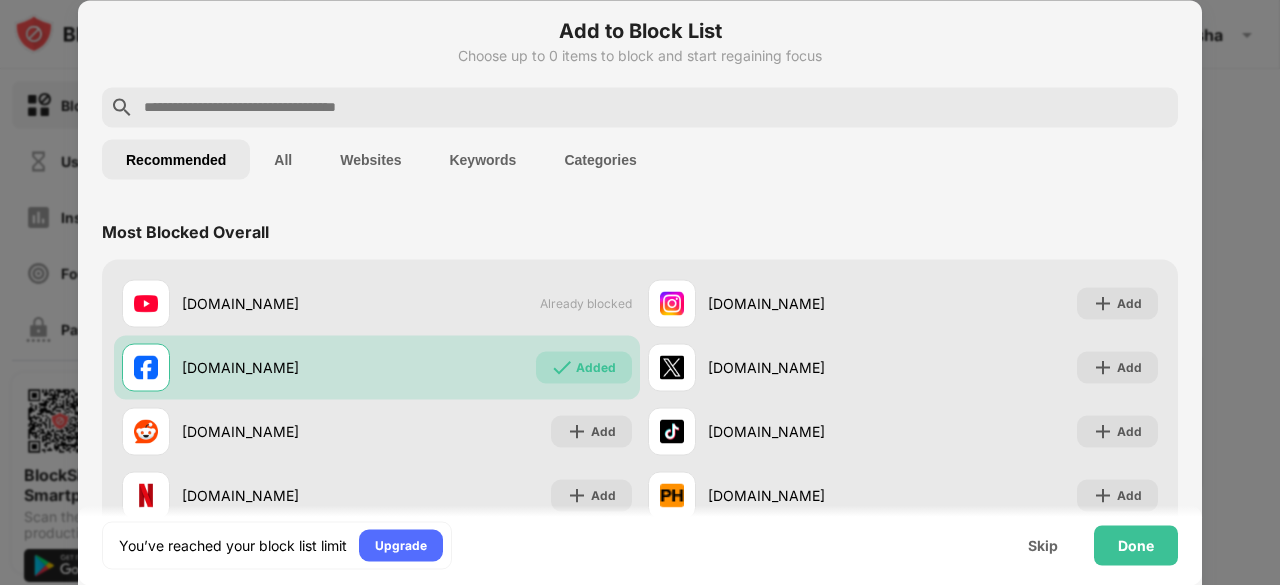 drag, startPoint x: 571, startPoint y: 291, endPoint x: 487, endPoint y: 265, distance: 87.93179 